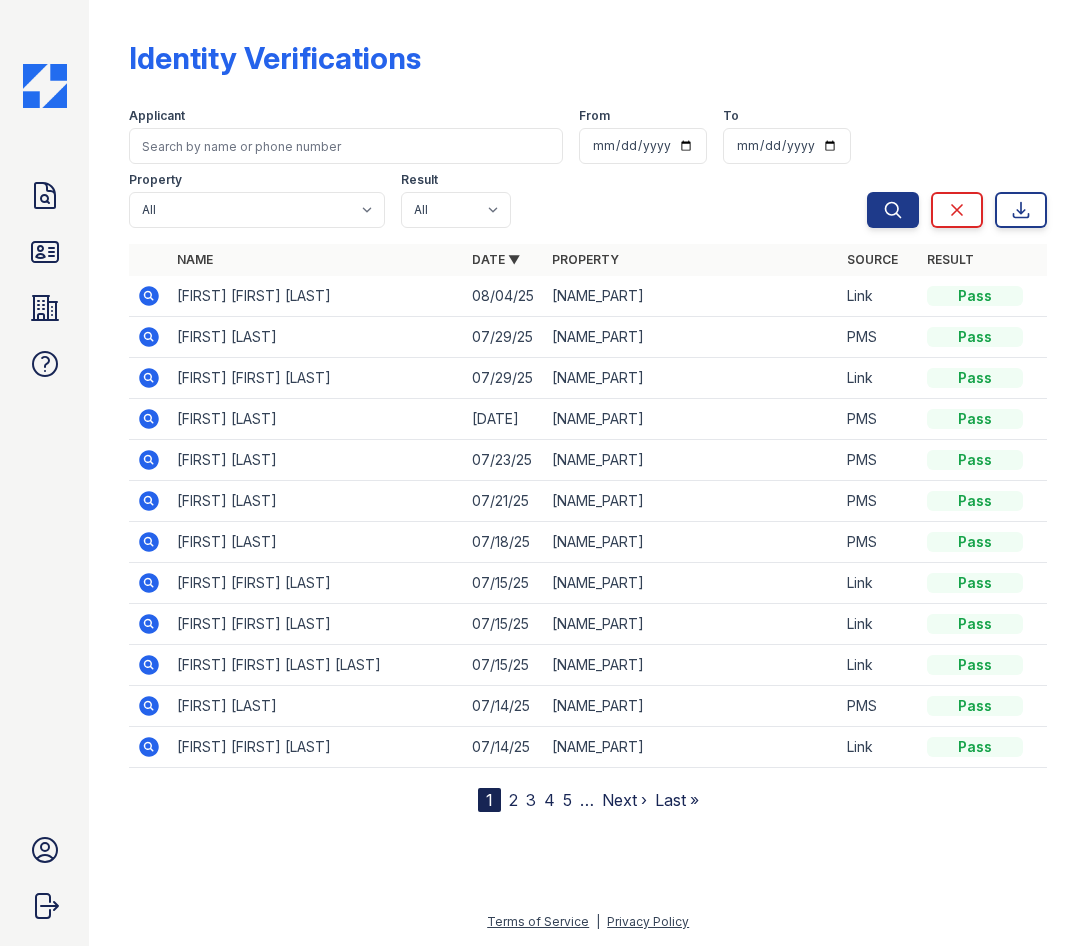scroll, scrollTop: 0, scrollLeft: 0, axis: both 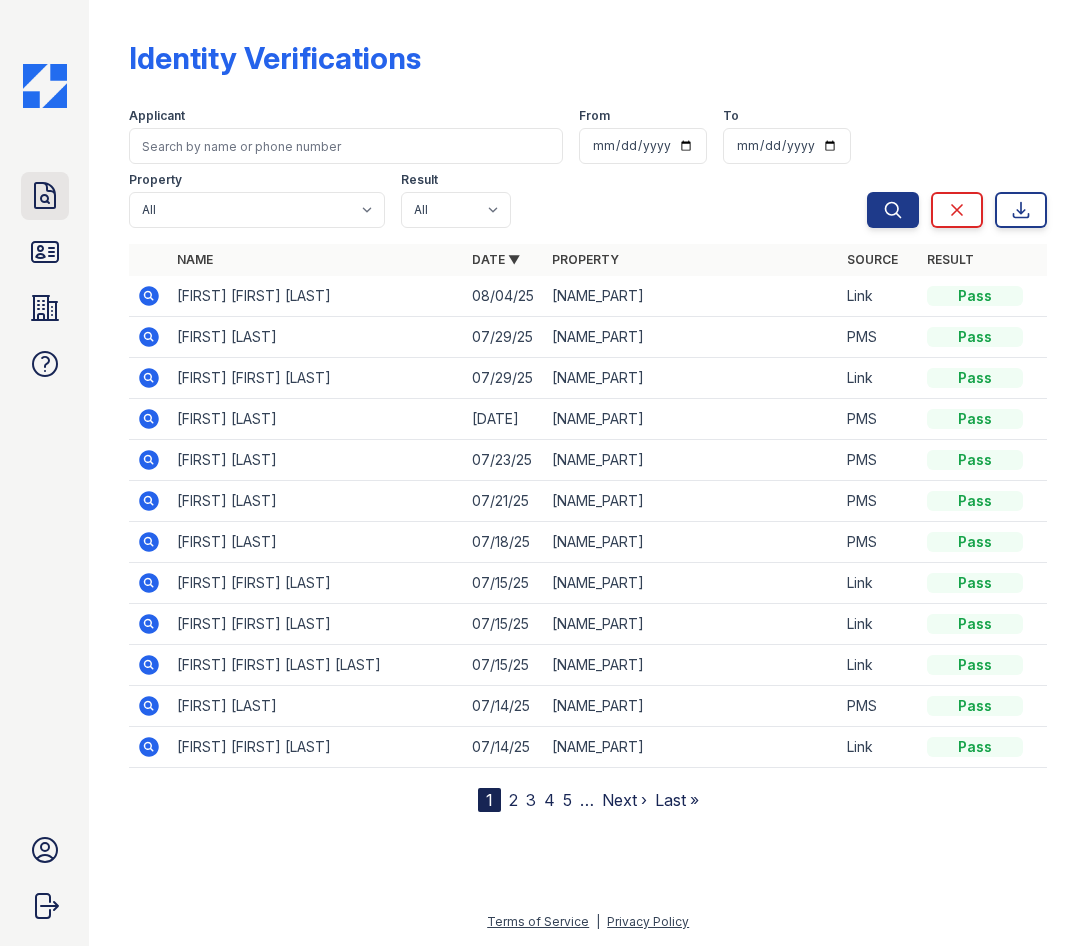 click 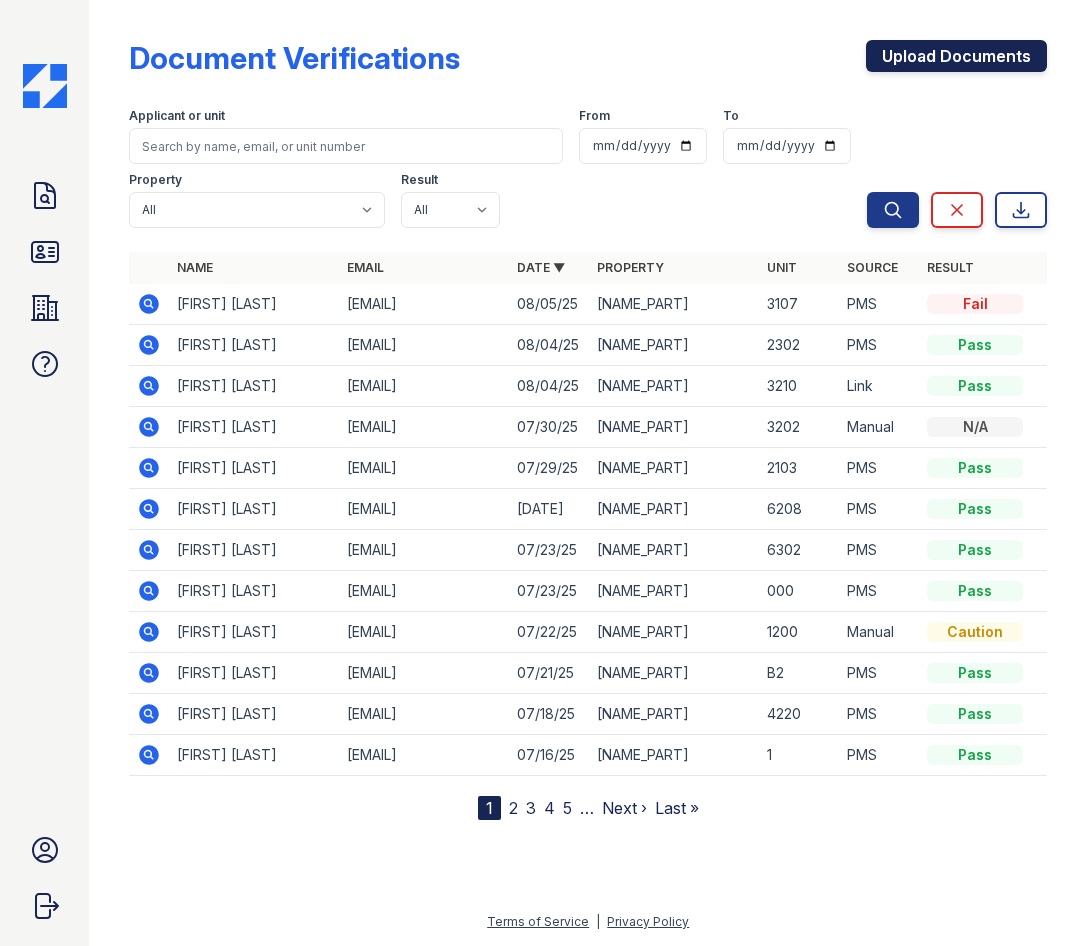 click on "Upload Documents" at bounding box center (956, 56) 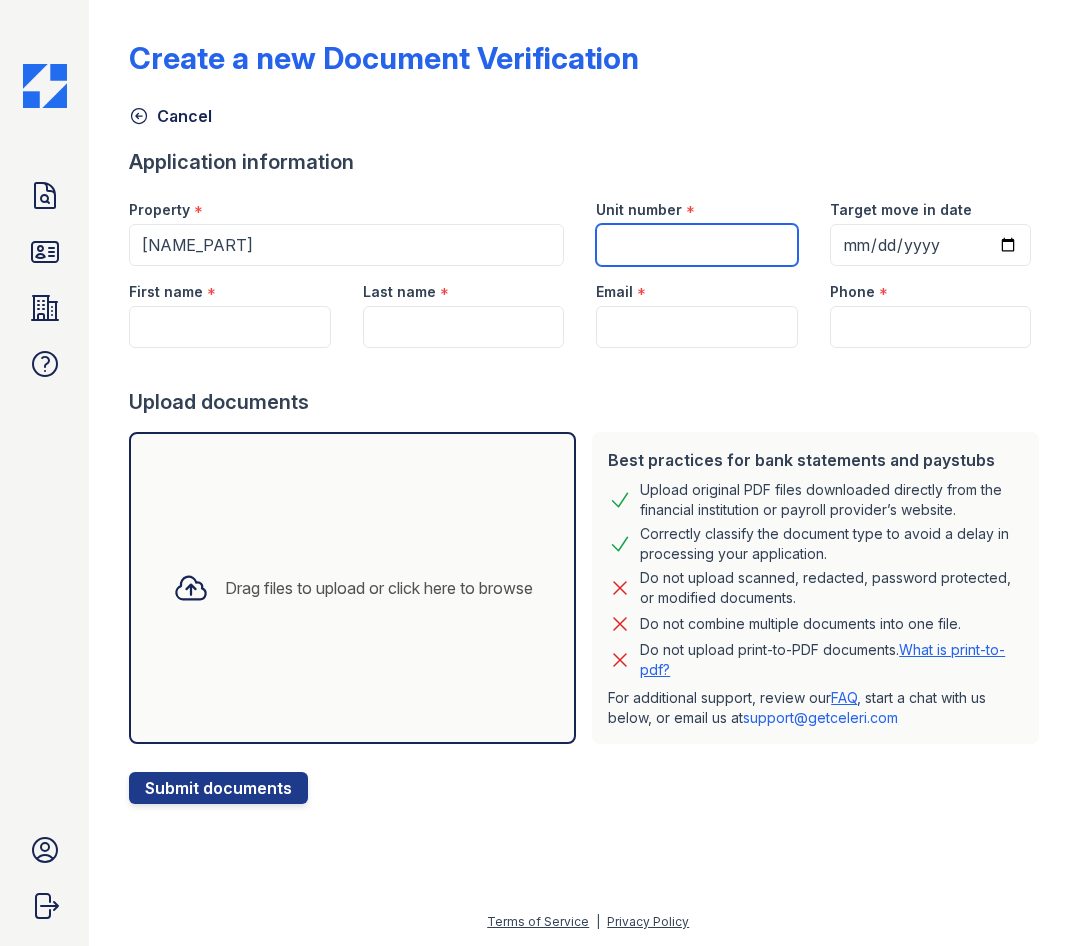 click on "Unit number" at bounding box center (696, 245) 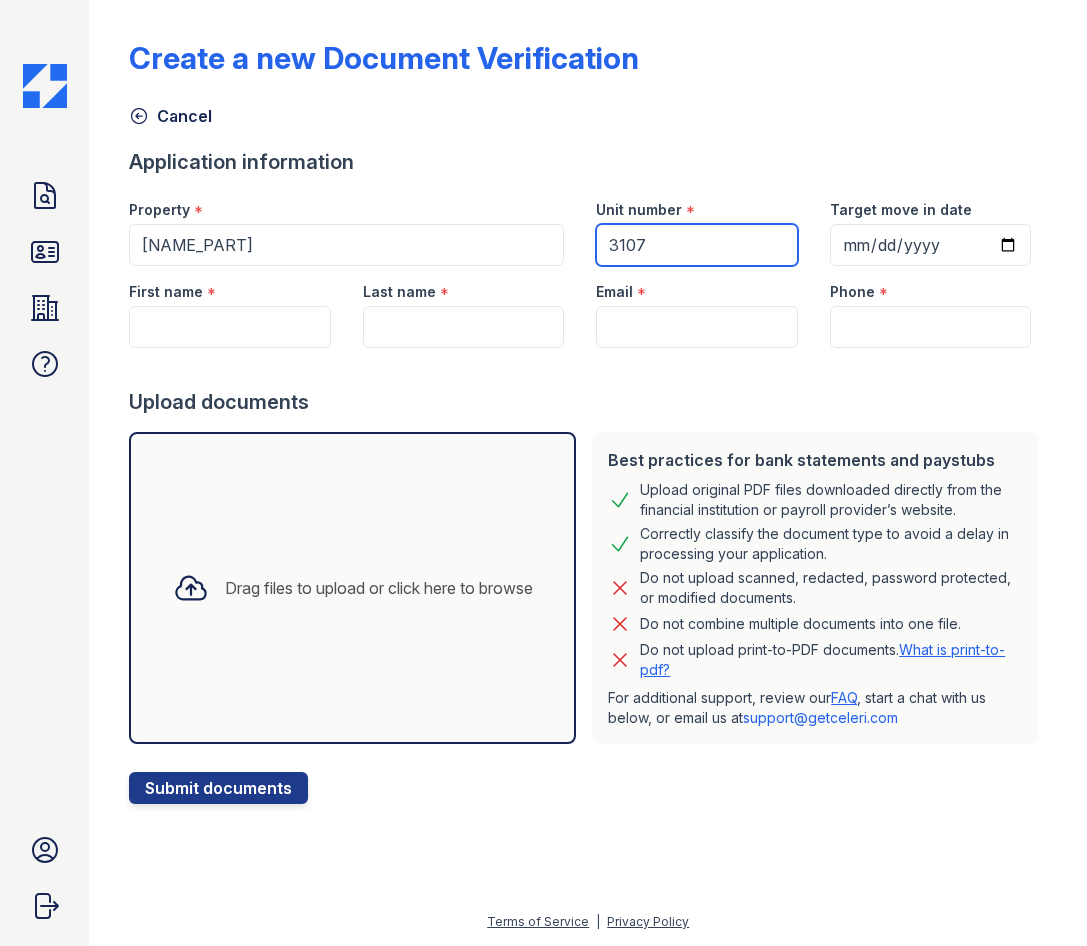 type on "3107" 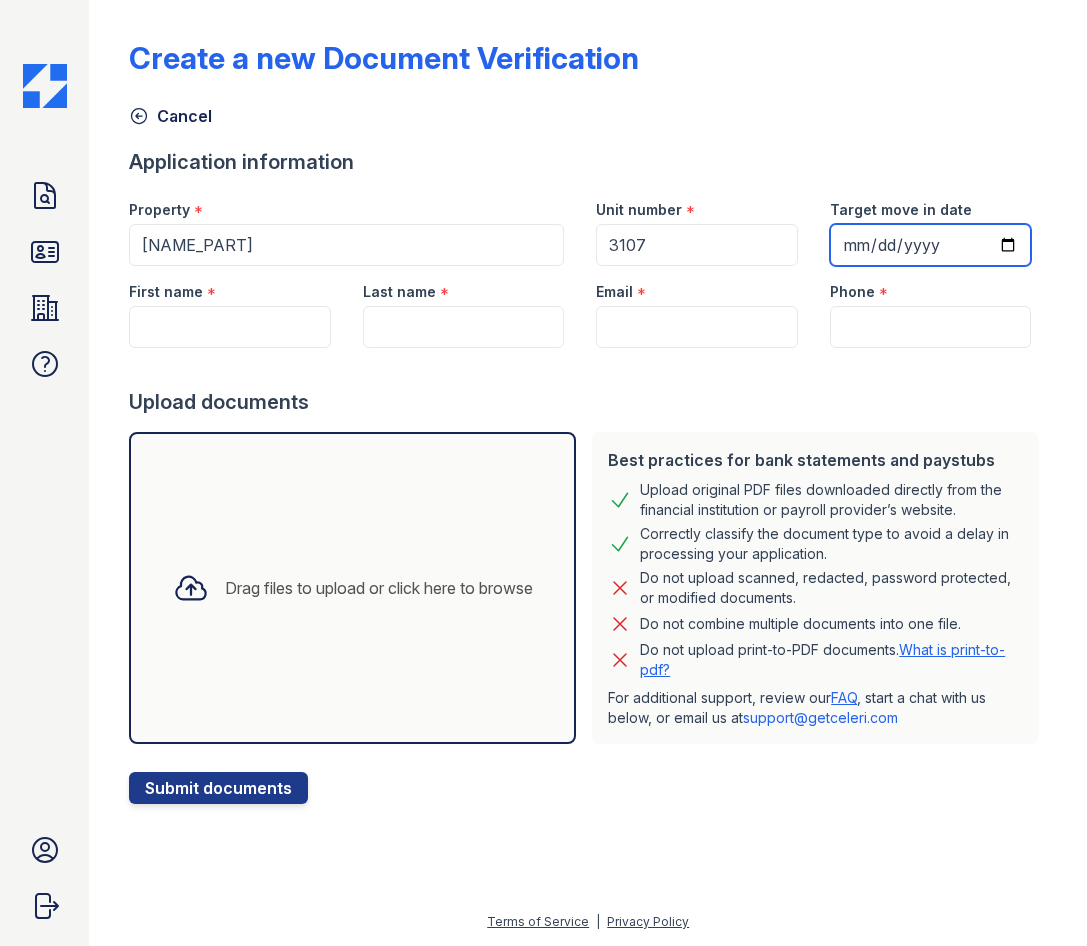 click on "Target move in date" at bounding box center [930, 245] 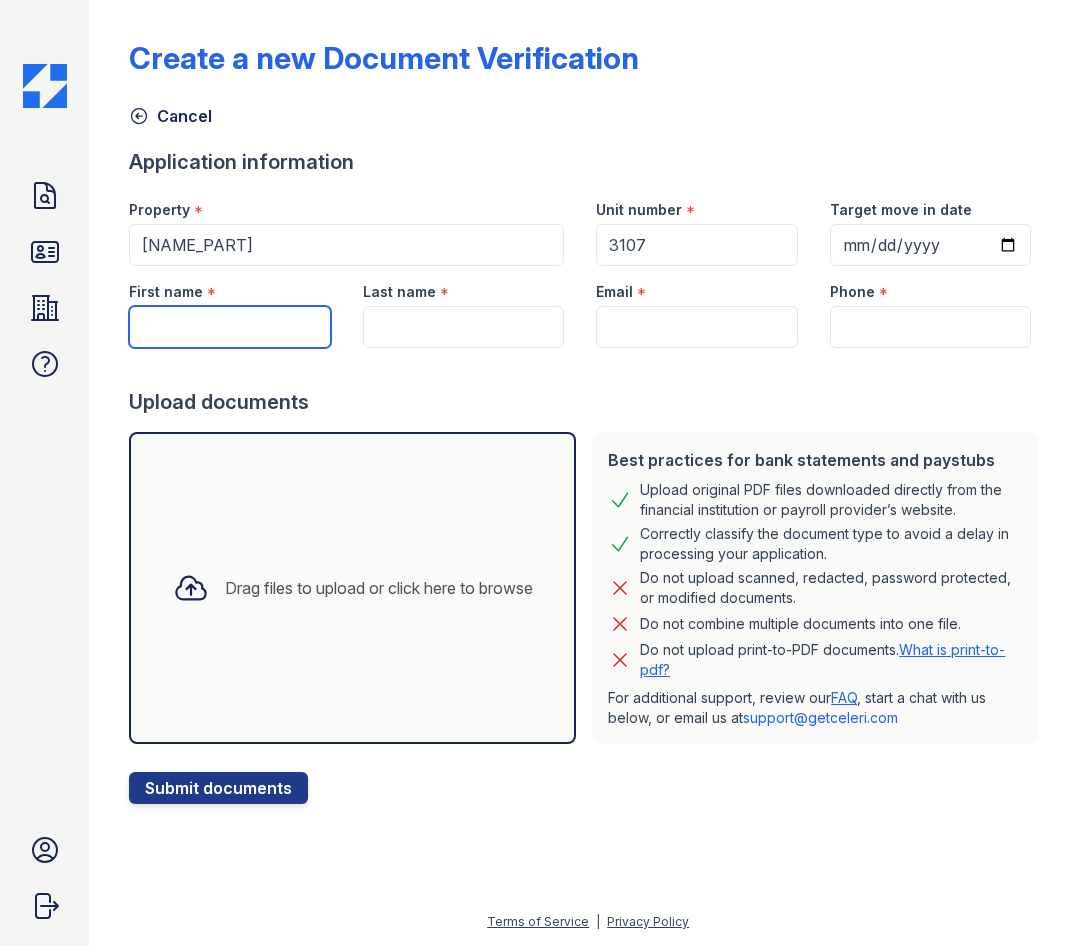 click on "First name" at bounding box center (229, 327) 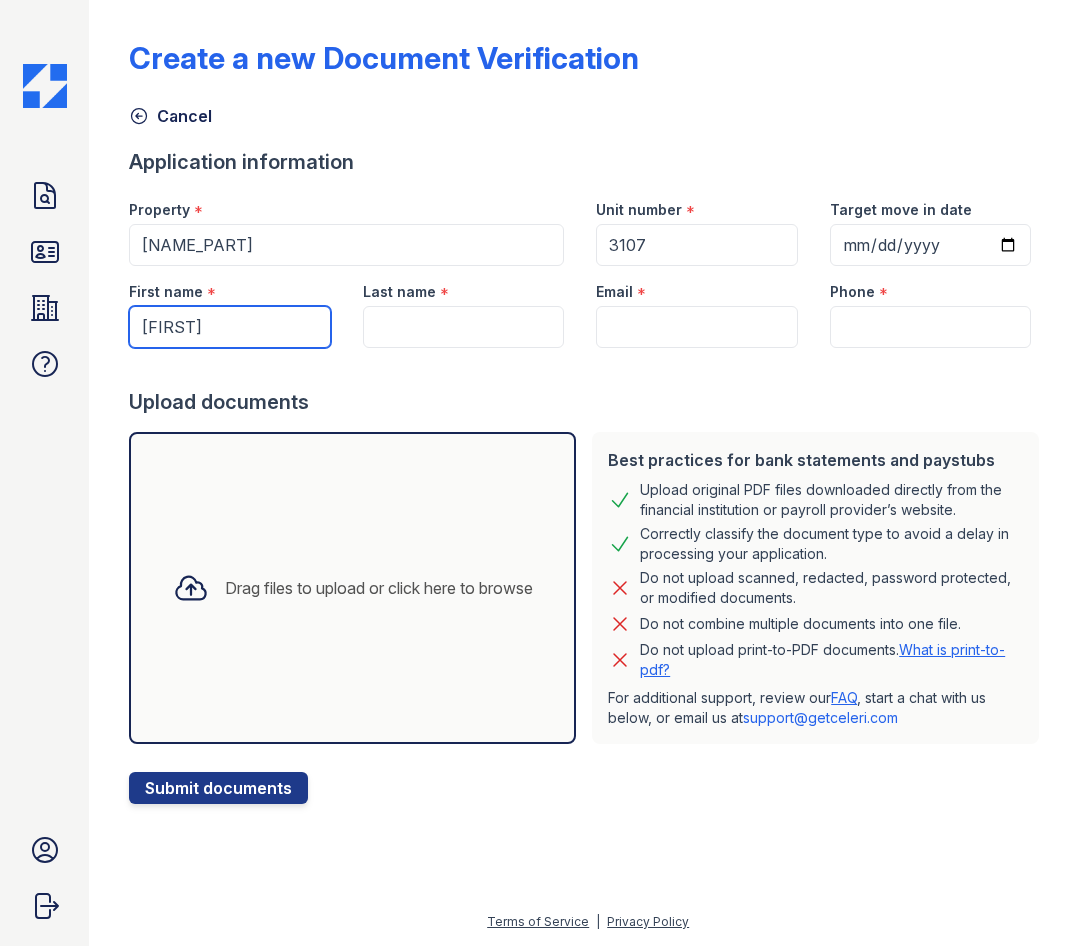 type on "[FIRST]" 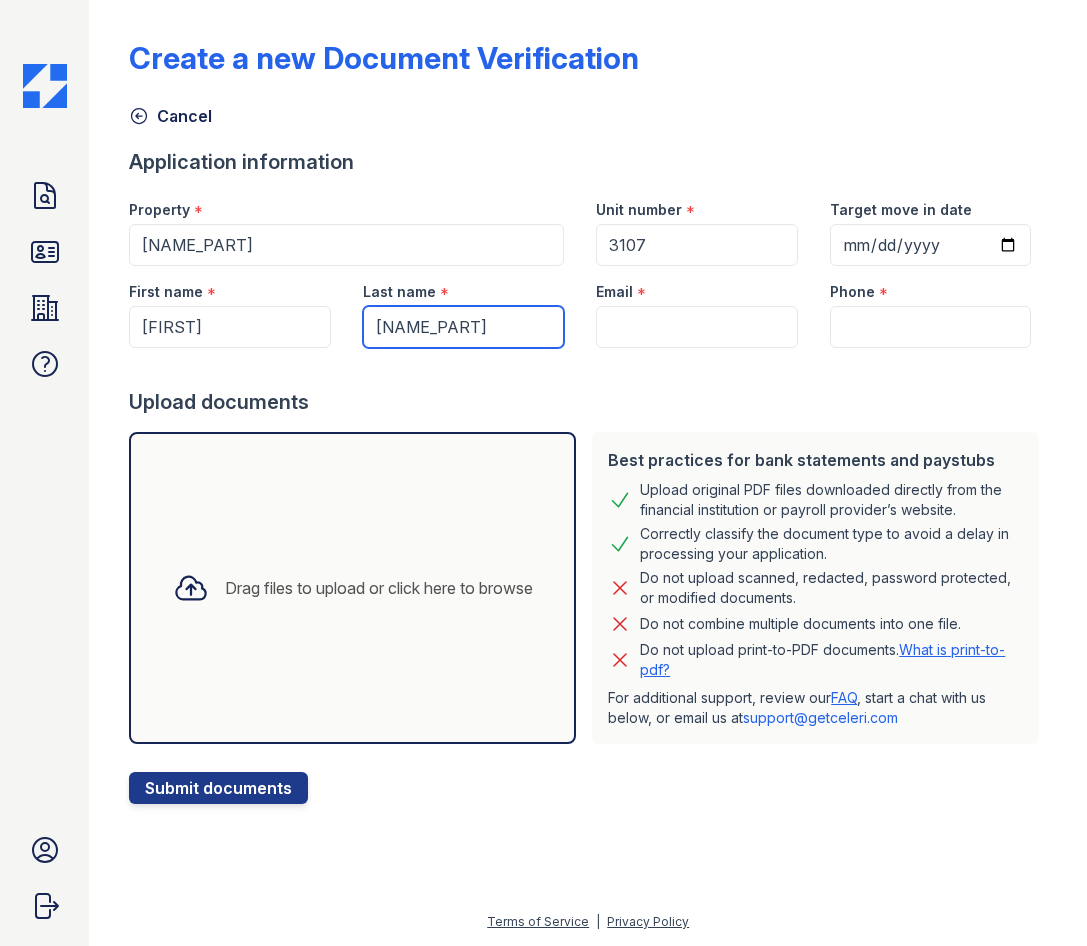 type on "[NAME_PART]" 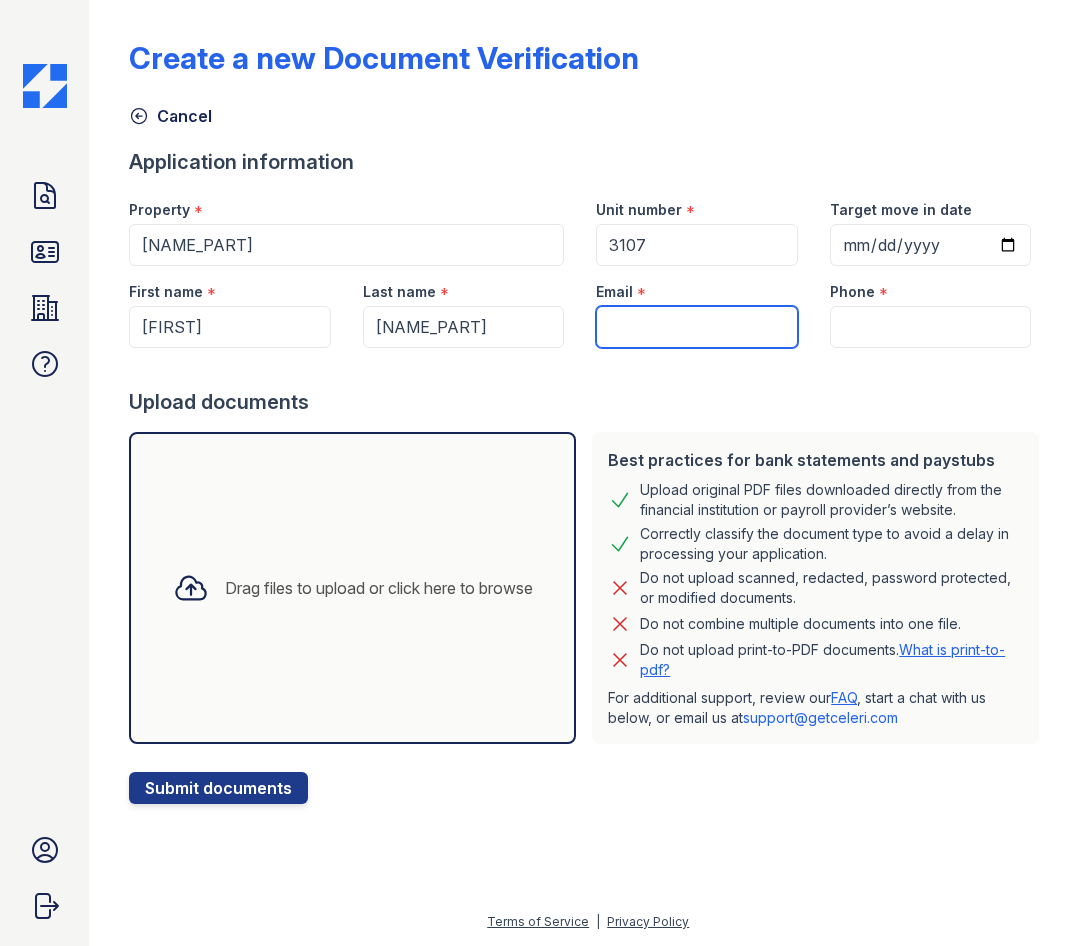 click on "Email" at bounding box center (696, 327) 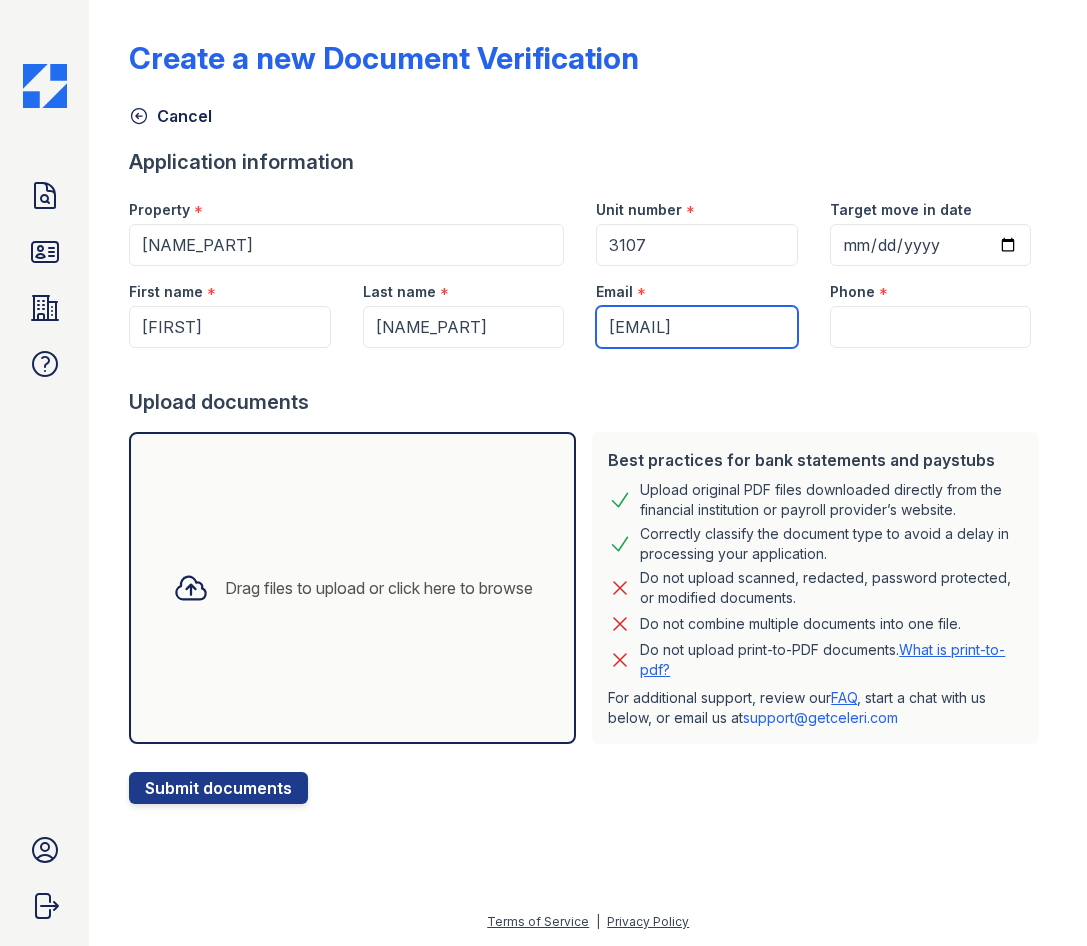 scroll, scrollTop: 0, scrollLeft: 48, axis: horizontal 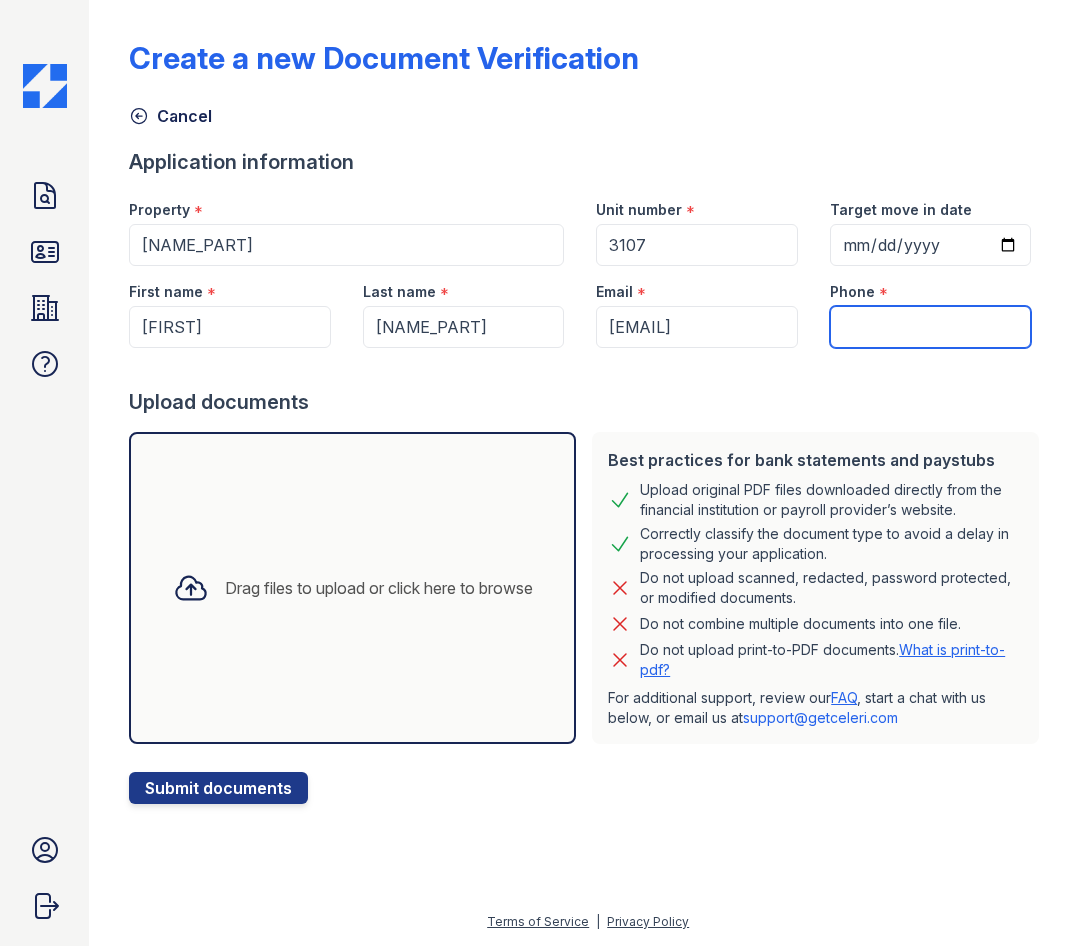 click on "Phone" at bounding box center [930, 327] 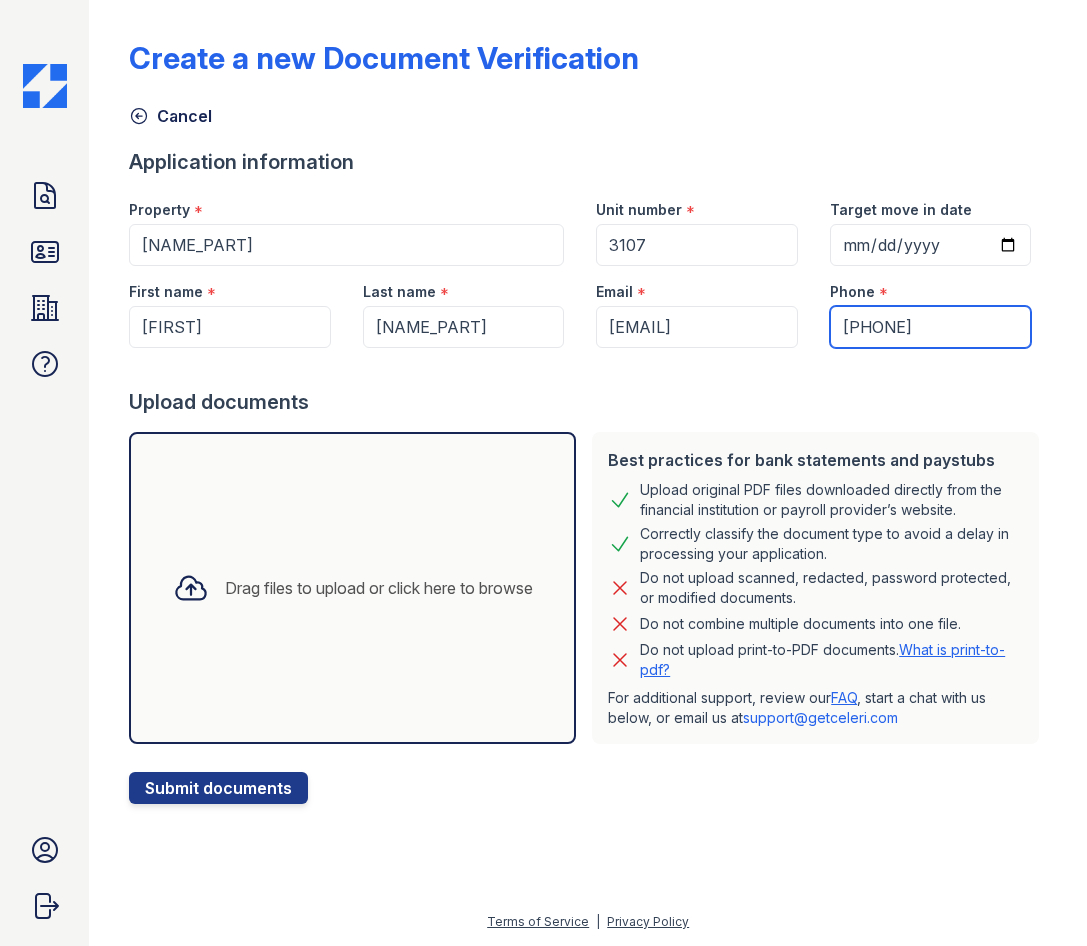 type on "[PHONE]" 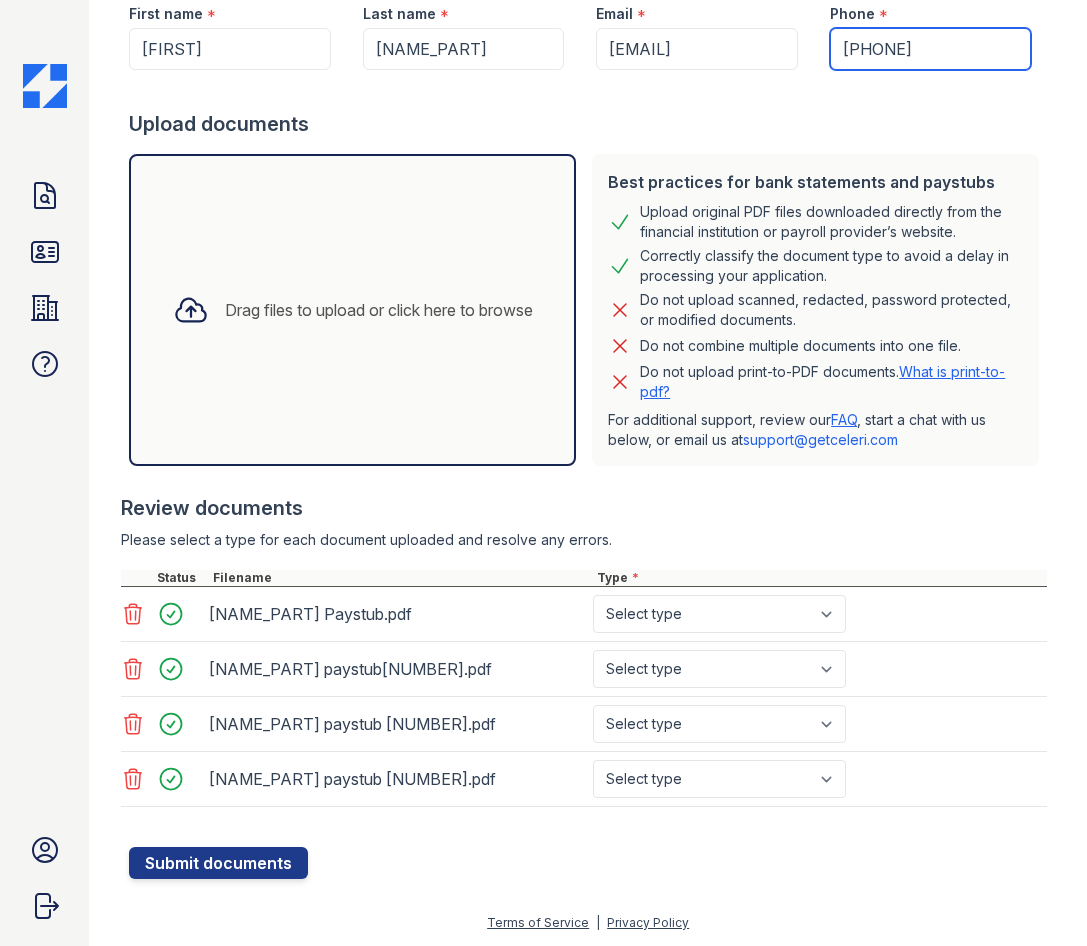 scroll, scrollTop: 279, scrollLeft: 0, axis: vertical 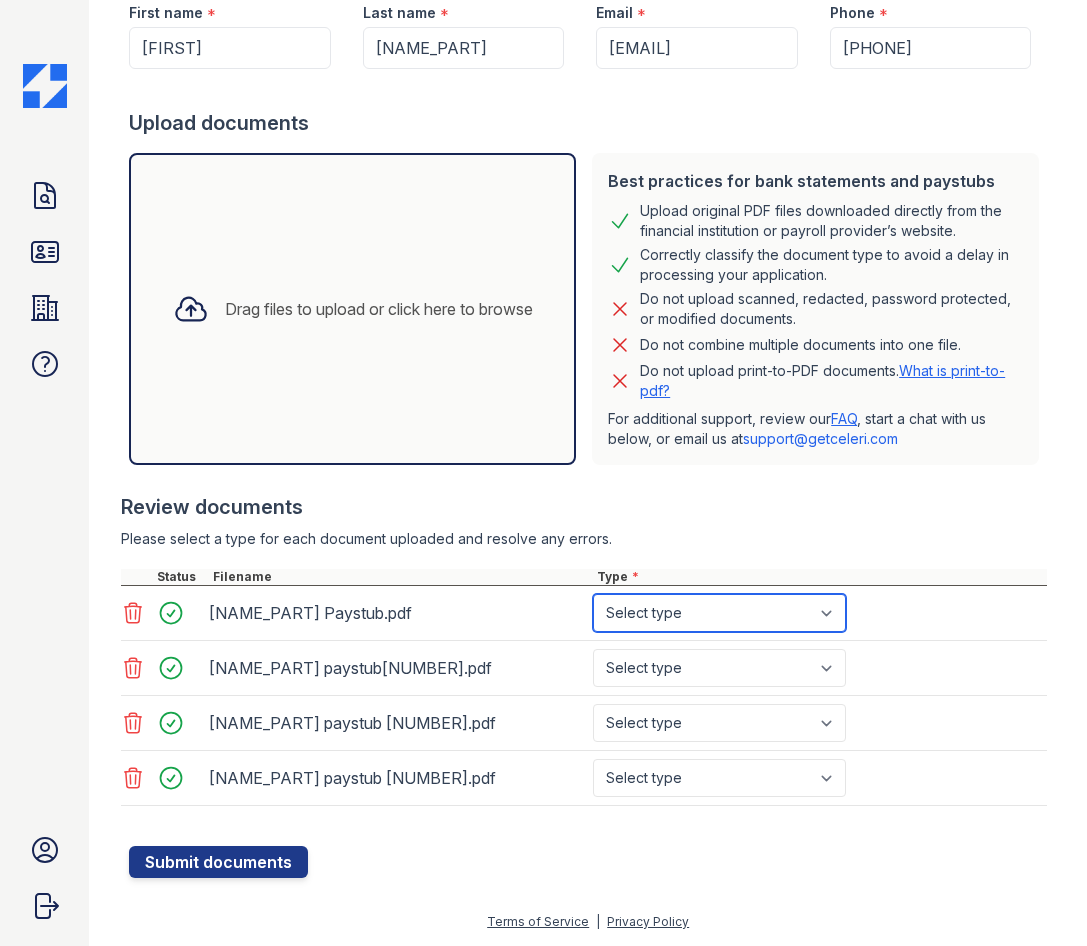 click on "Select type
Paystub
Bank Statement
Offer Letter
Tax Documents
Benefit Award Letter
Investment Account Statement
Other" at bounding box center [719, 613] 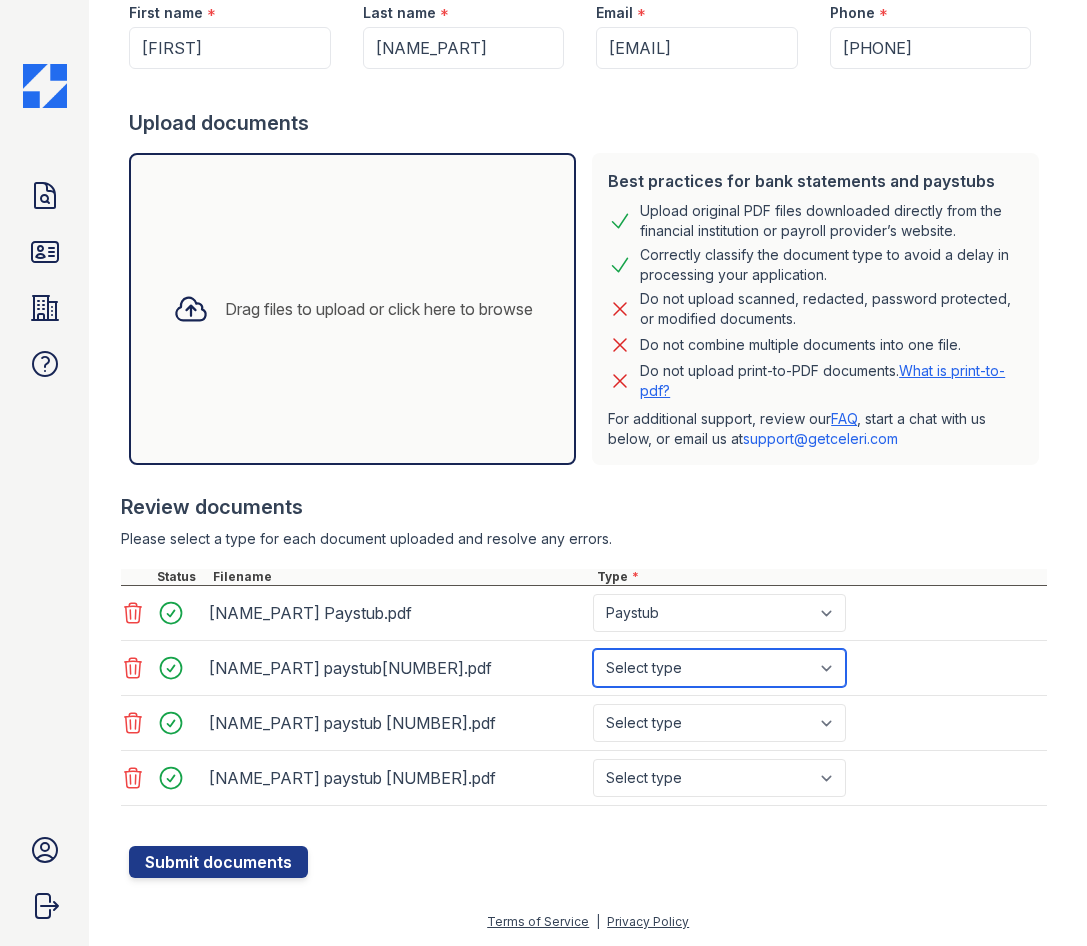 drag, startPoint x: 710, startPoint y: 673, endPoint x: 710, endPoint y: 687, distance: 14 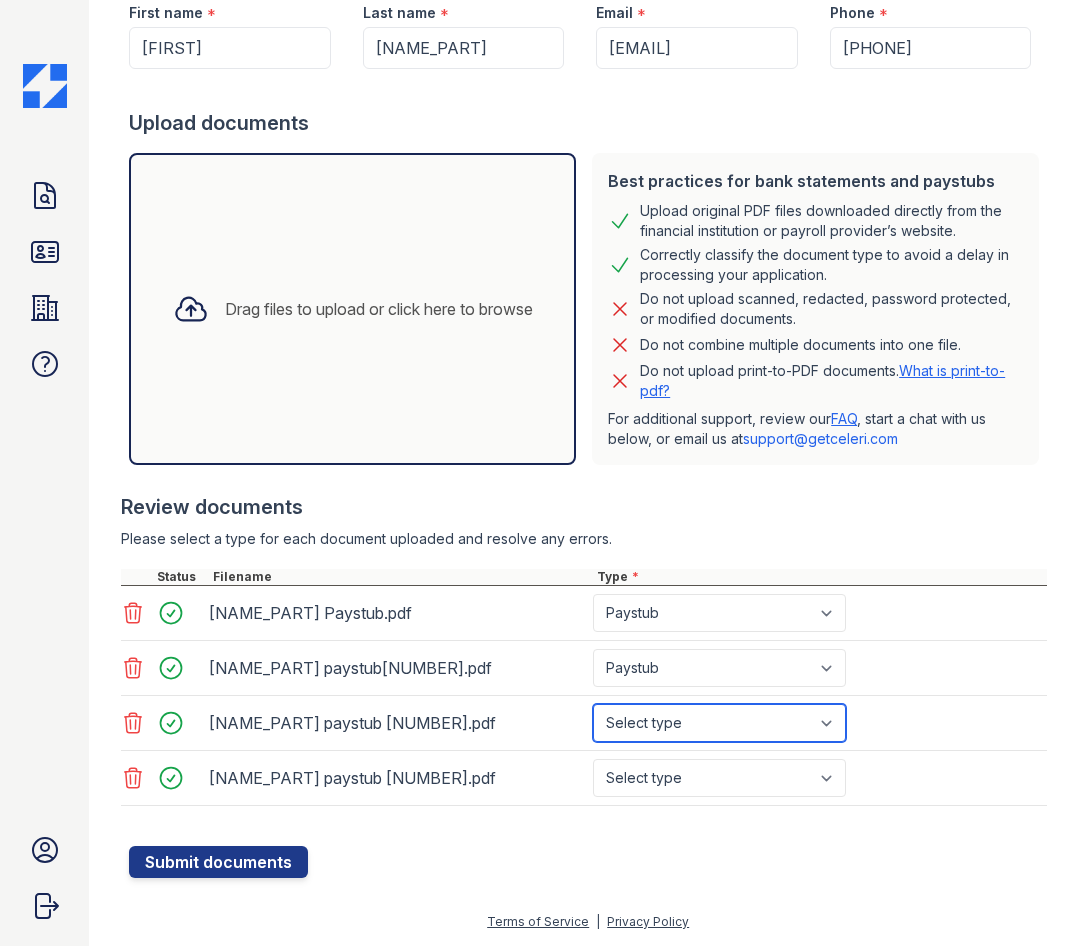 click on "Select type
Paystub
Bank Statement
Offer Letter
Tax Documents
Benefit Award Letter
Investment Account Statement
Other" at bounding box center [719, 723] 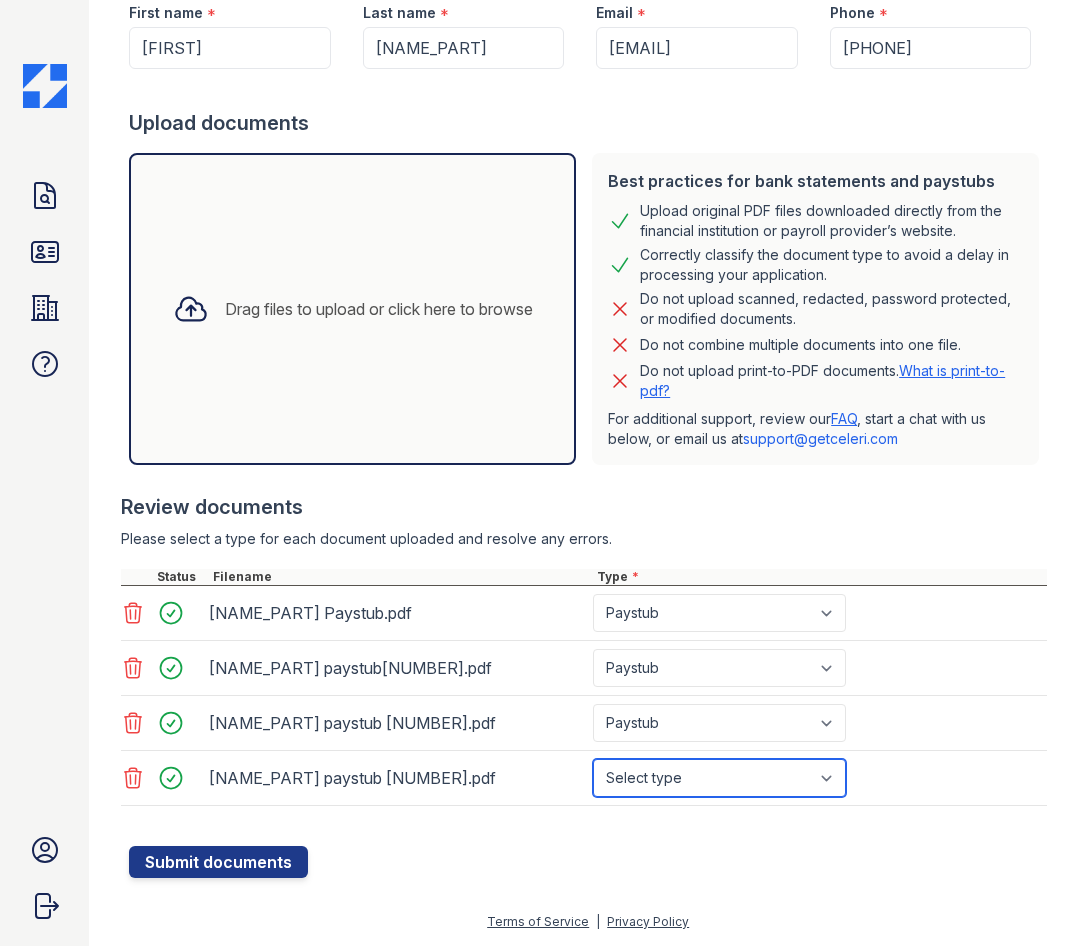 drag, startPoint x: 668, startPoint y: 787, endPoint x: 668, endPoint y: 767, distance: 20 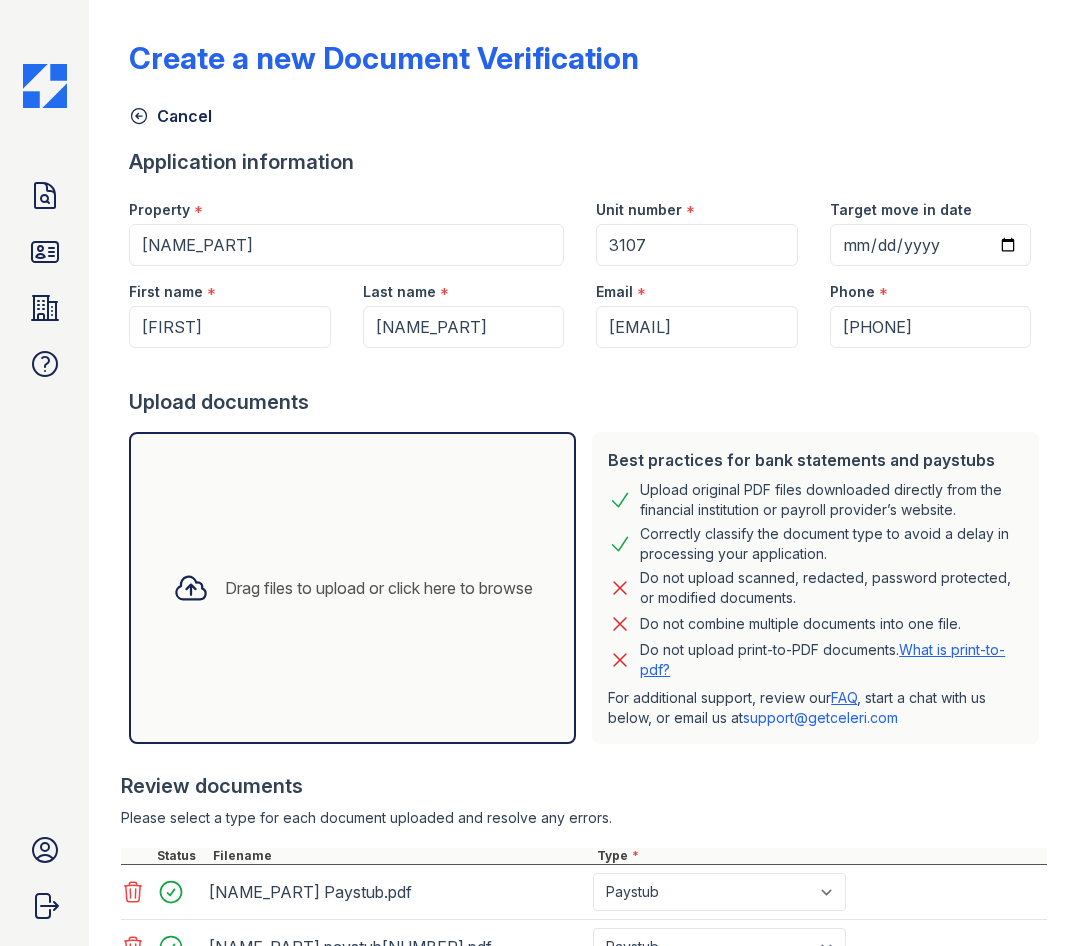 scroll, scrollTop: 279, scrollLeft: 0, axis: vertical 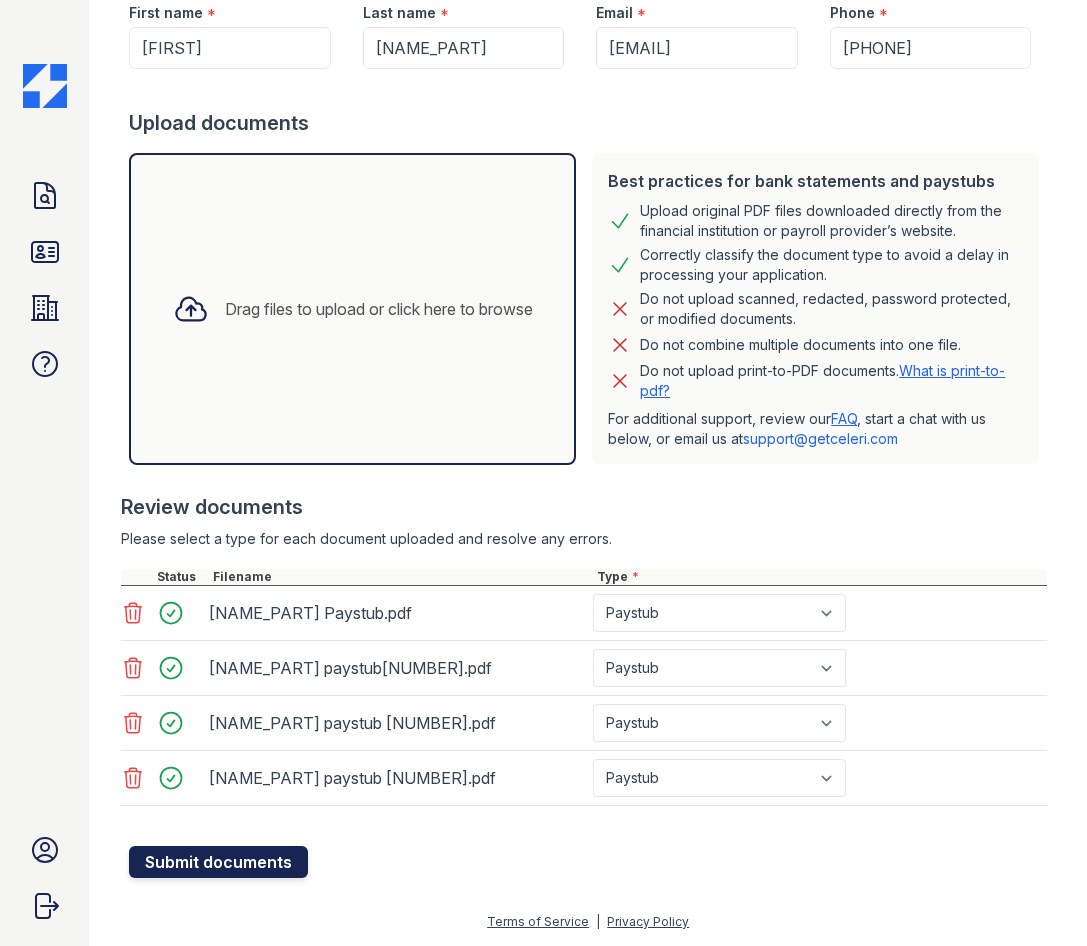 click on "Submit documents" at bounding box center [218, 862] 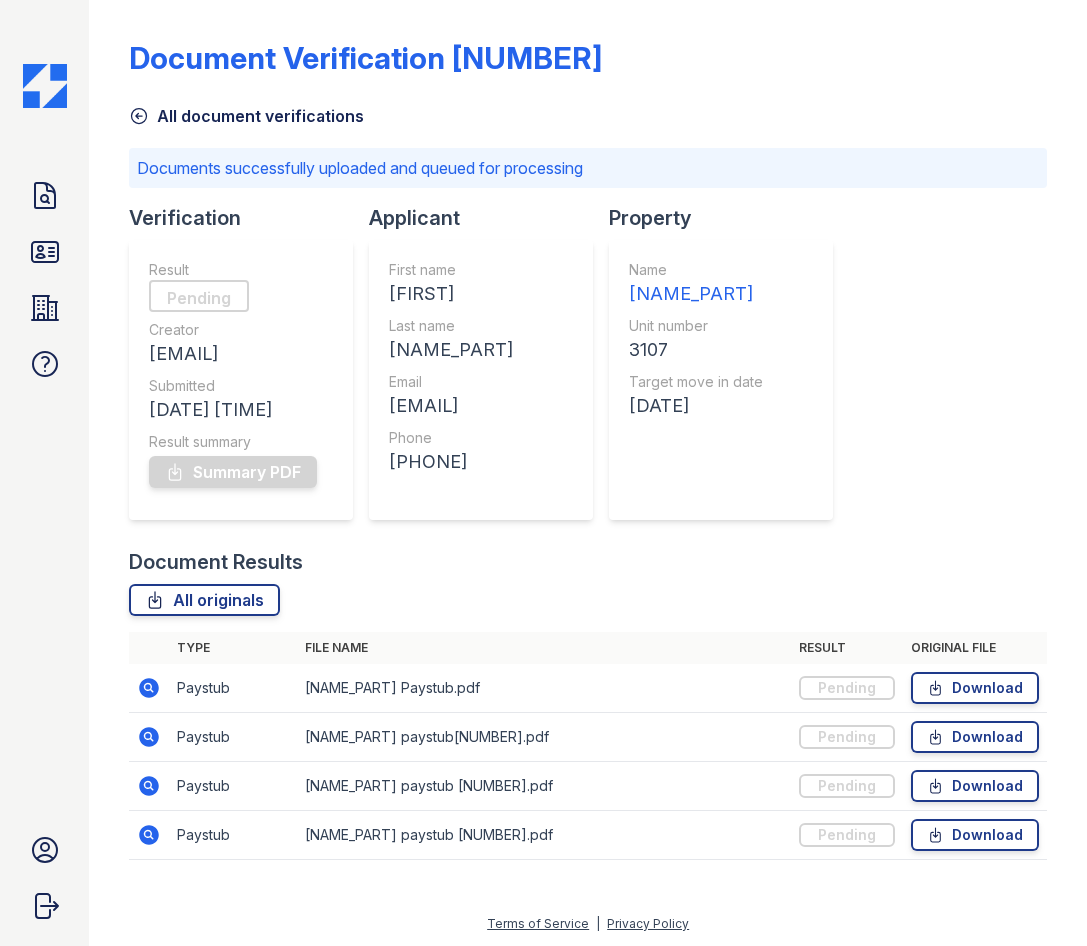 click on "Applicant
First name
[FIRST]
Last name
[LAST]
Email
[EMAIL]
Phone
[PHONE]" at bounding box center [489, 376] 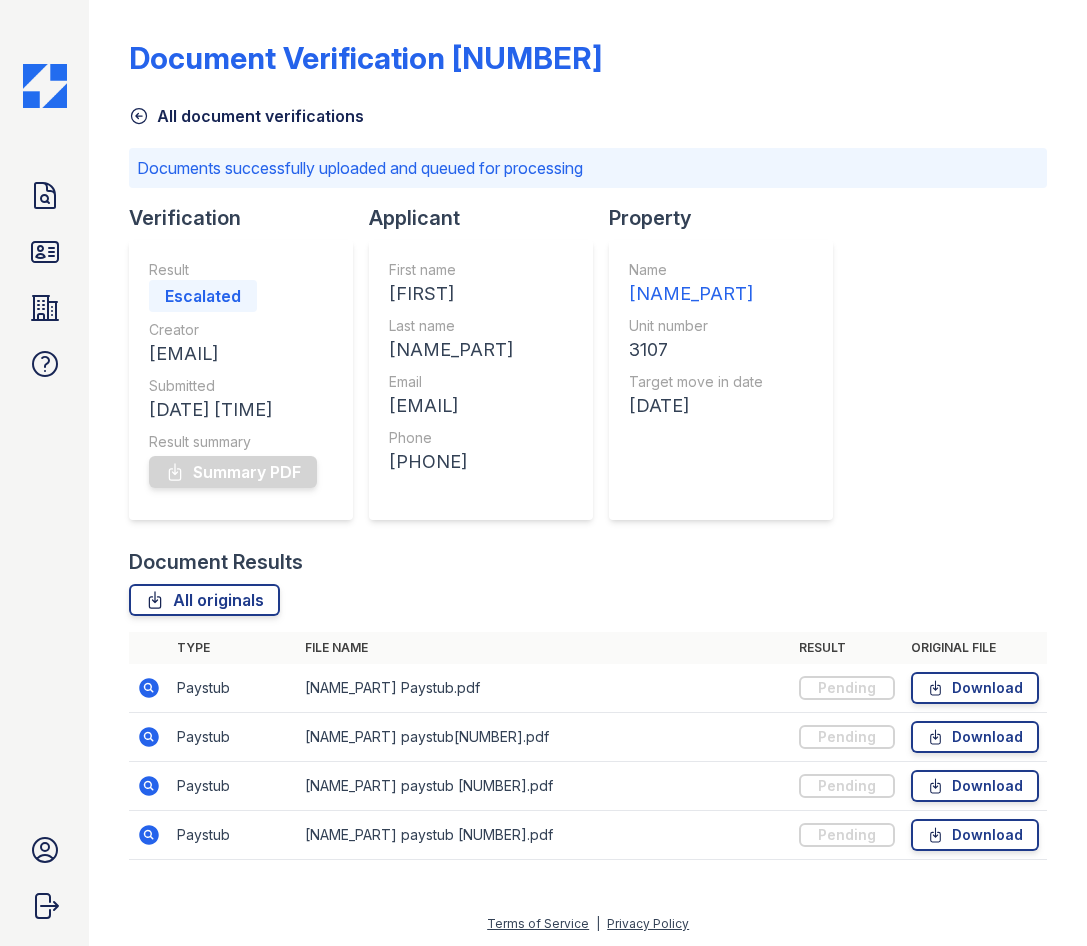 click on "All originals" at bounding box center (588, 600) 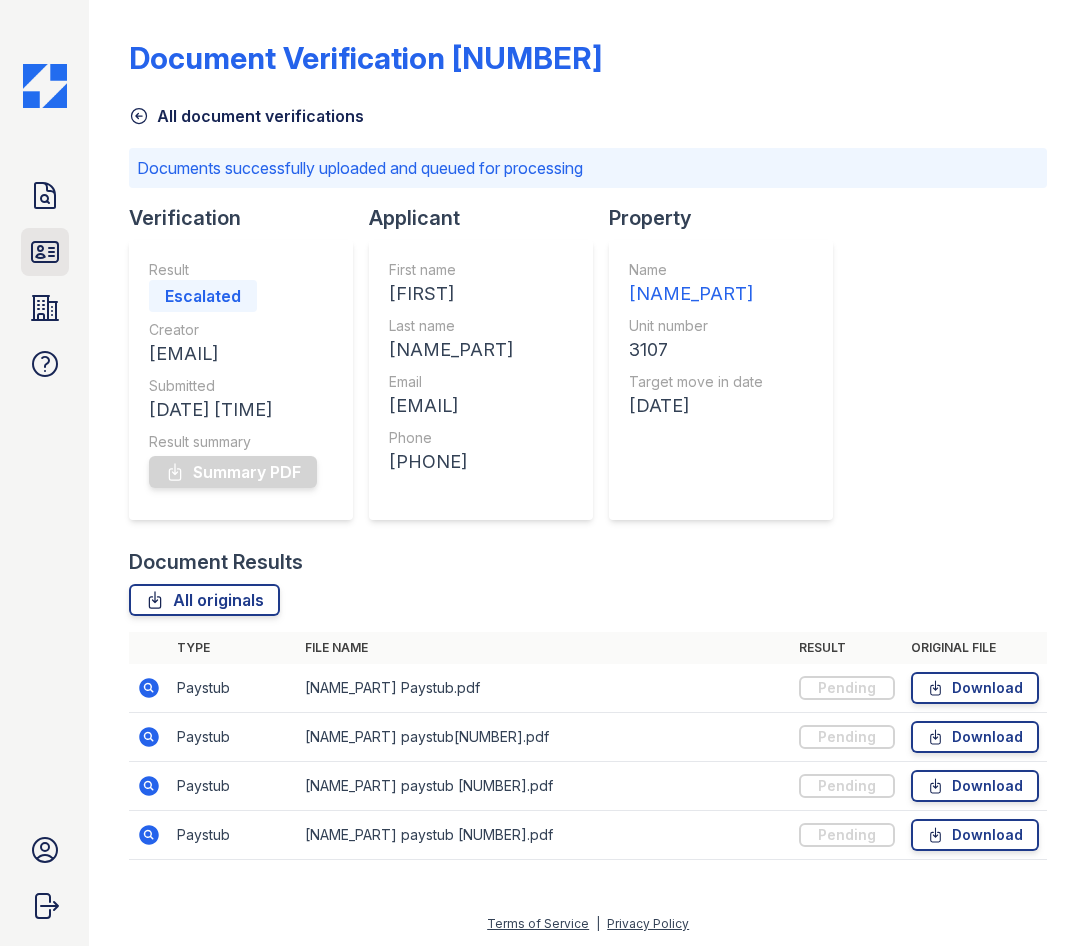 click on "ID Verifications" at bounding box center (45, 252) 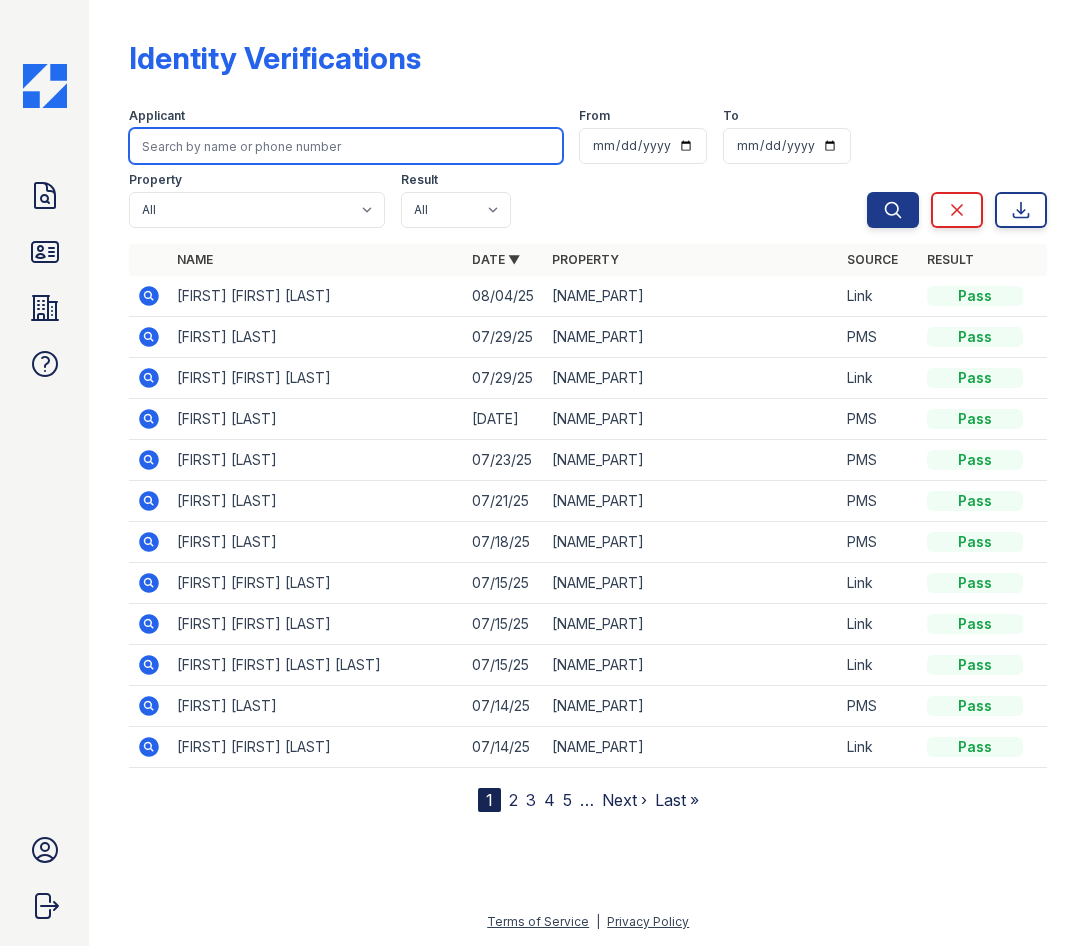 click at bounding box center [346, 146] 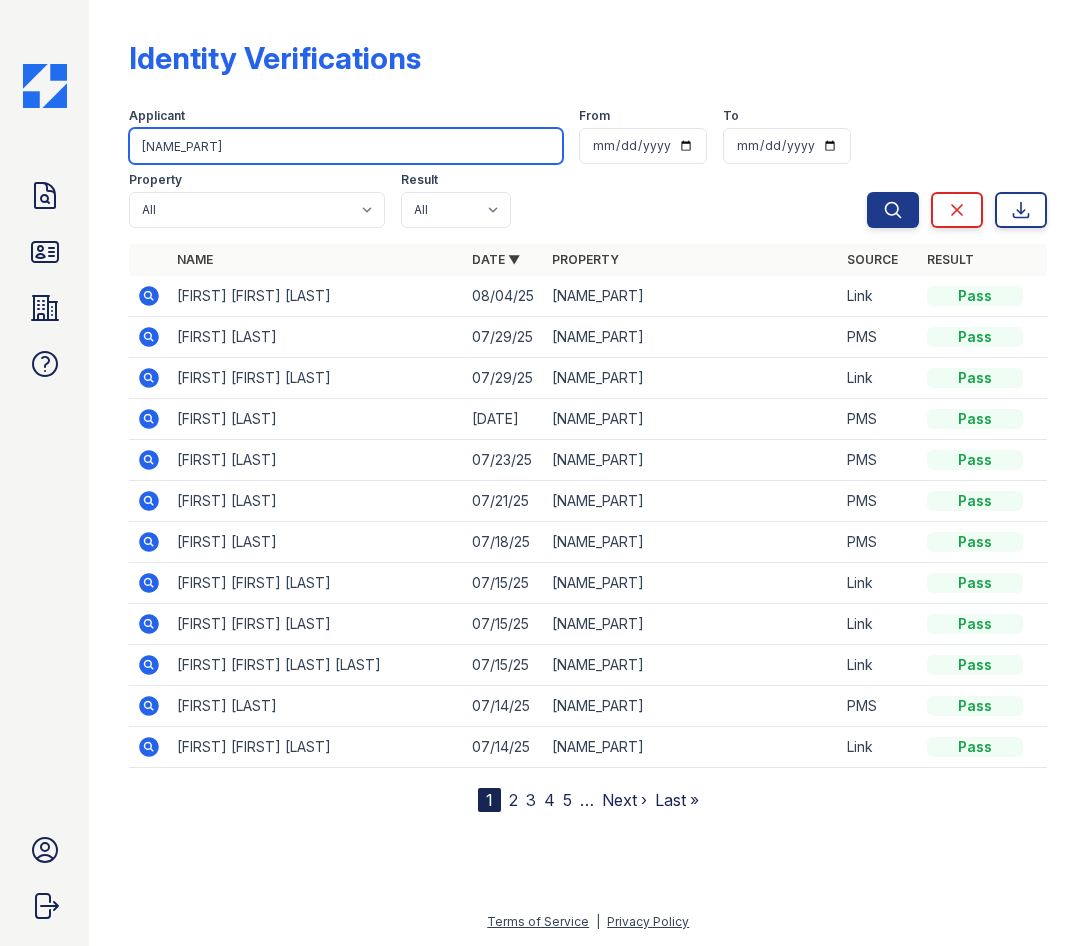 type on "[NAME_PART]" 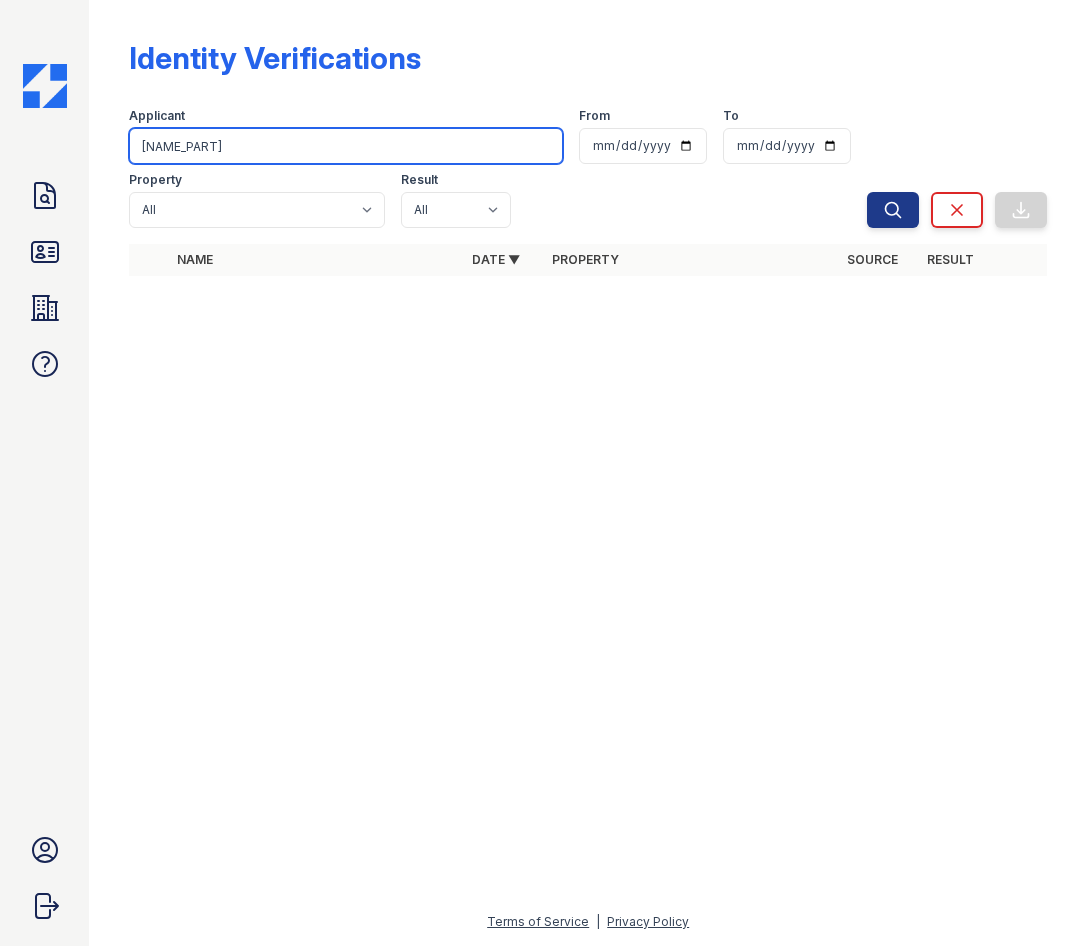 click on "[NAME_PART]" at bounding box center [346, 146] 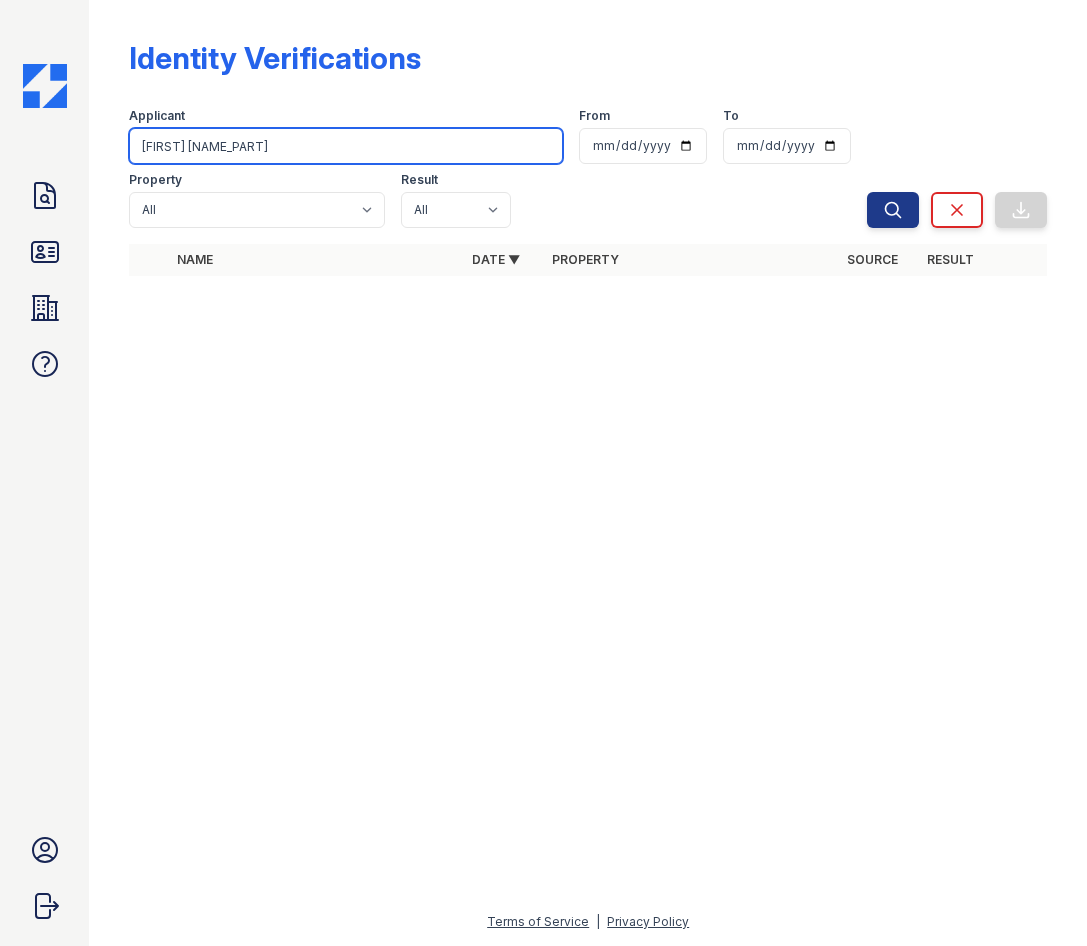 type on "[FIRST] [NAME_PART]" 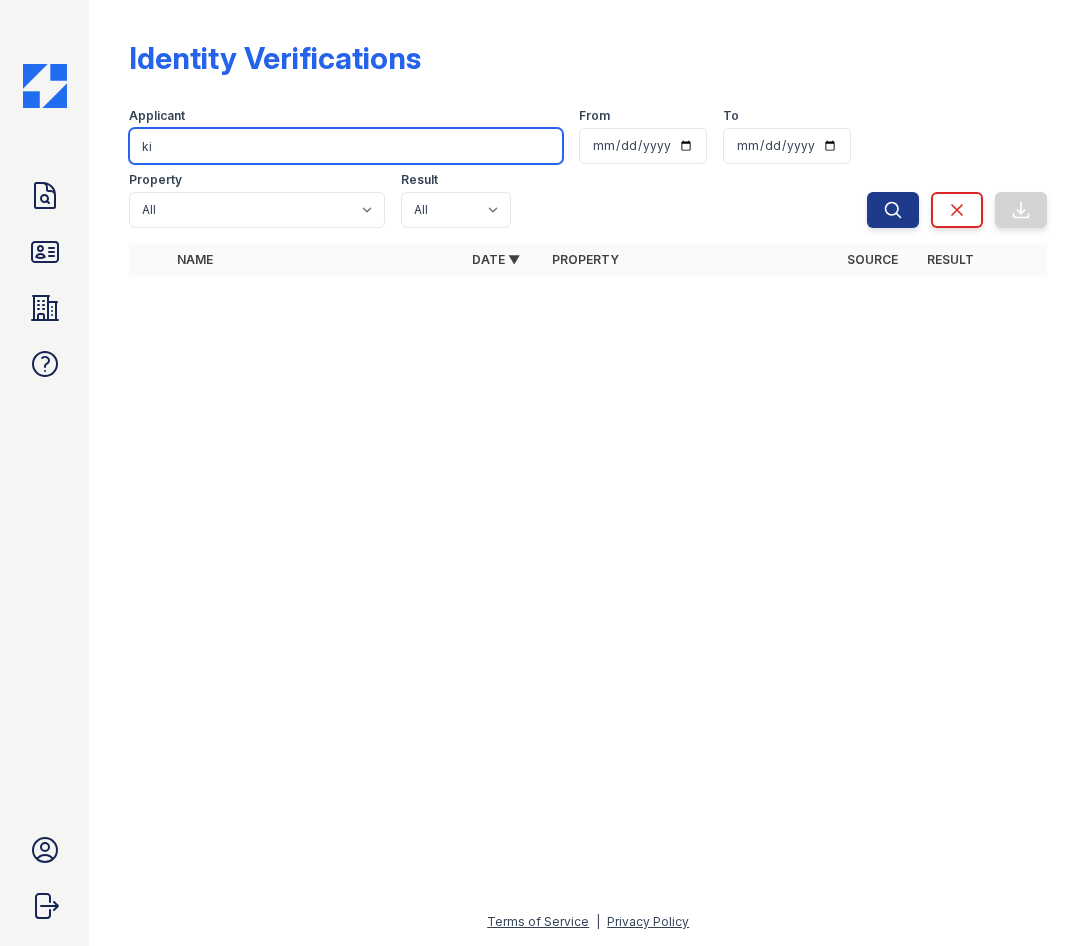 type on "k" 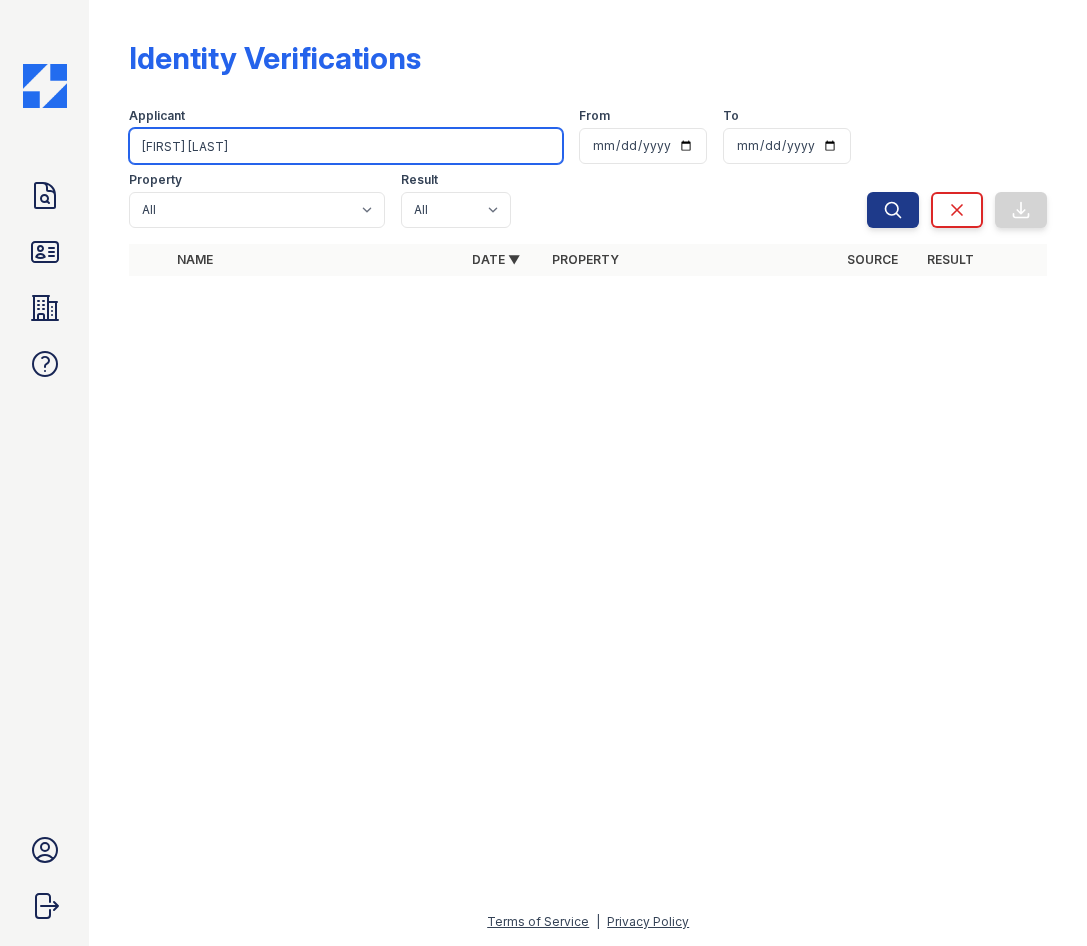 type on "[FIRST] [LAST]" 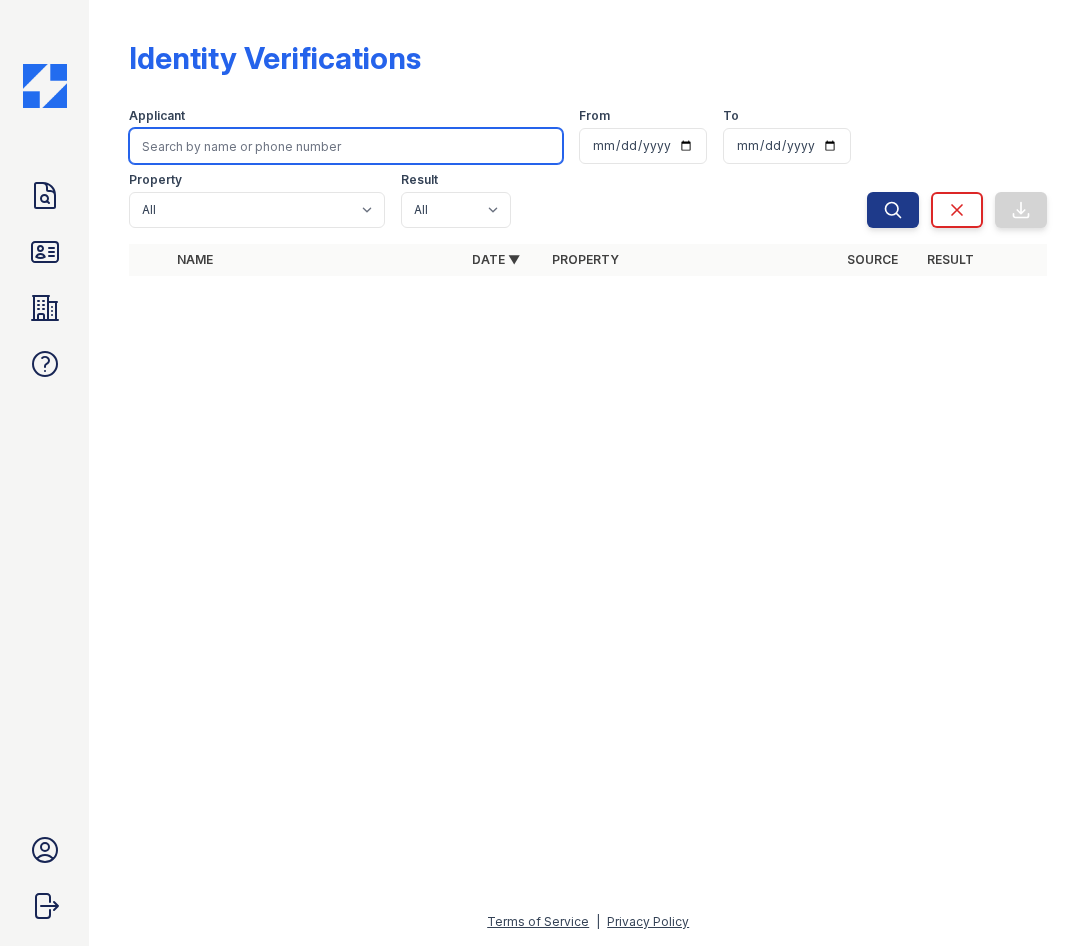 click at bounding box center [346, 146] 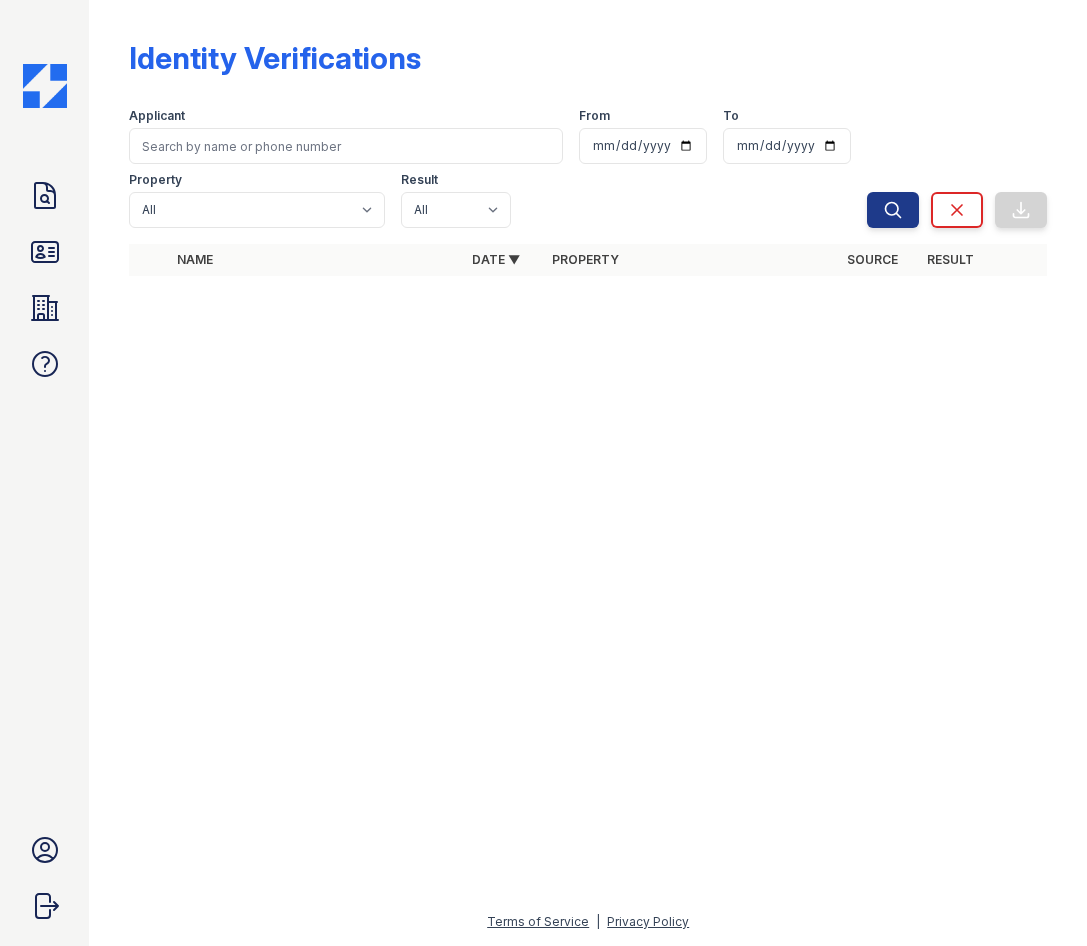 click at bounding box center (588, 619) 